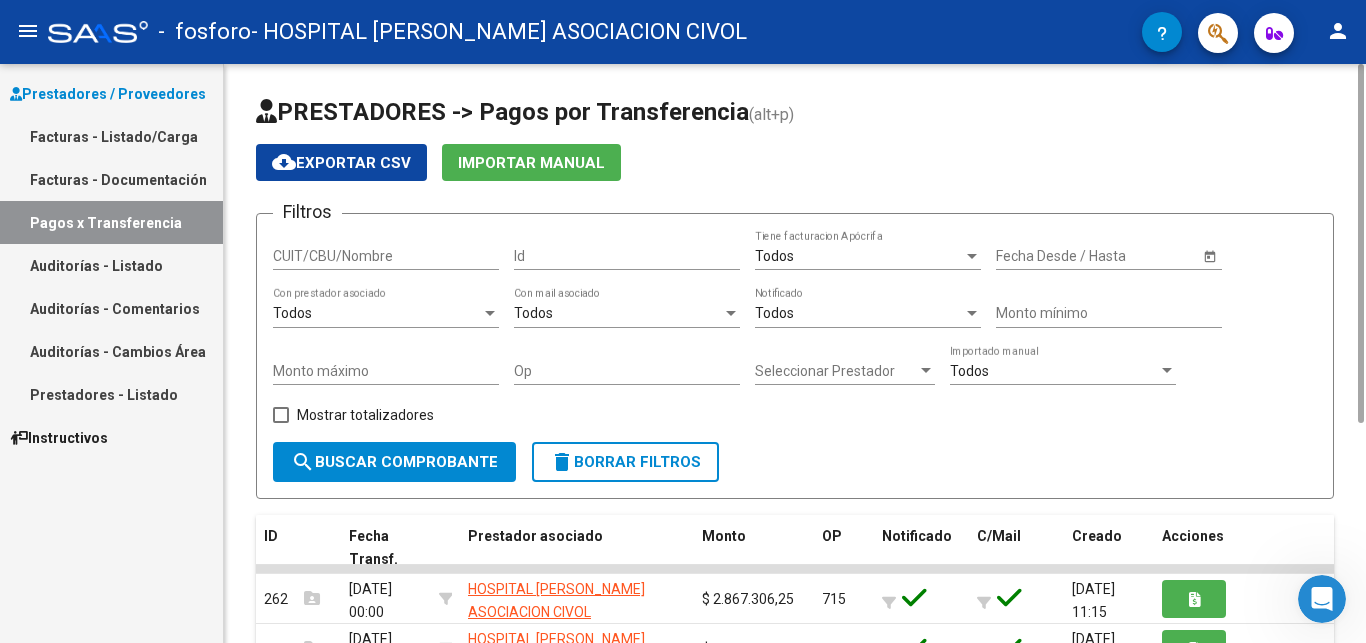 scroll, scrollTop: 0, scrollLeft: 0, axis: both 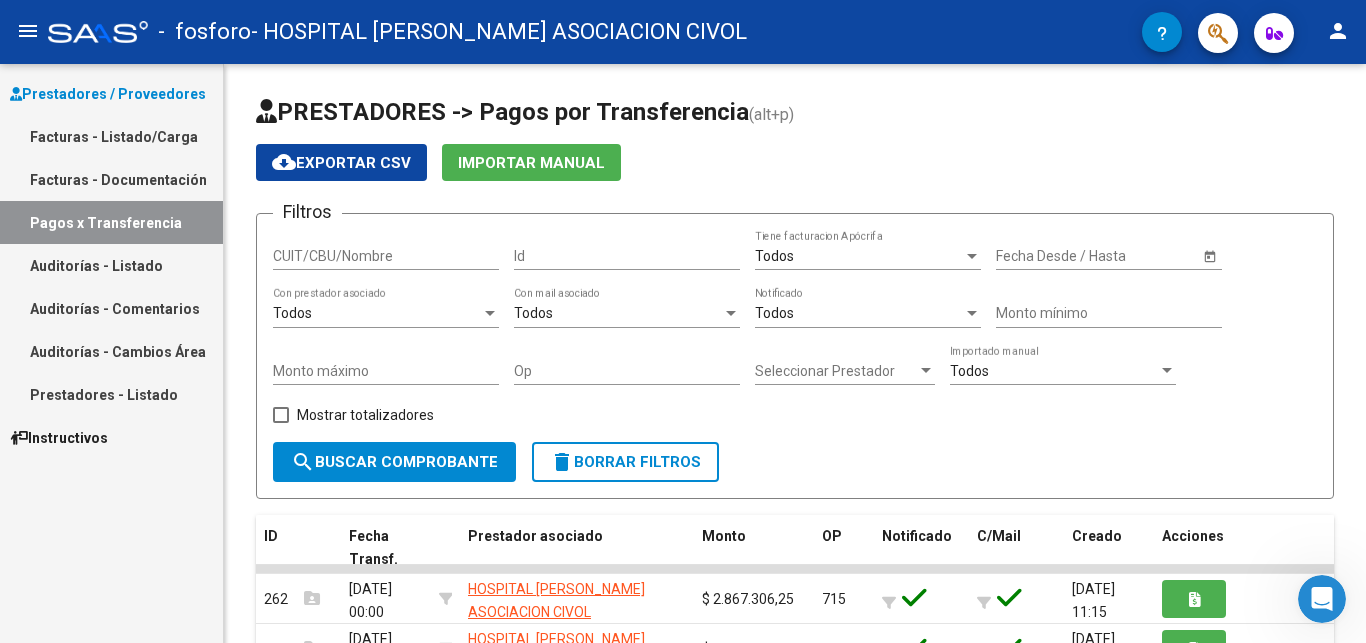 click on "Facturas - Listado/Carga" at bounding box center [111, 136] 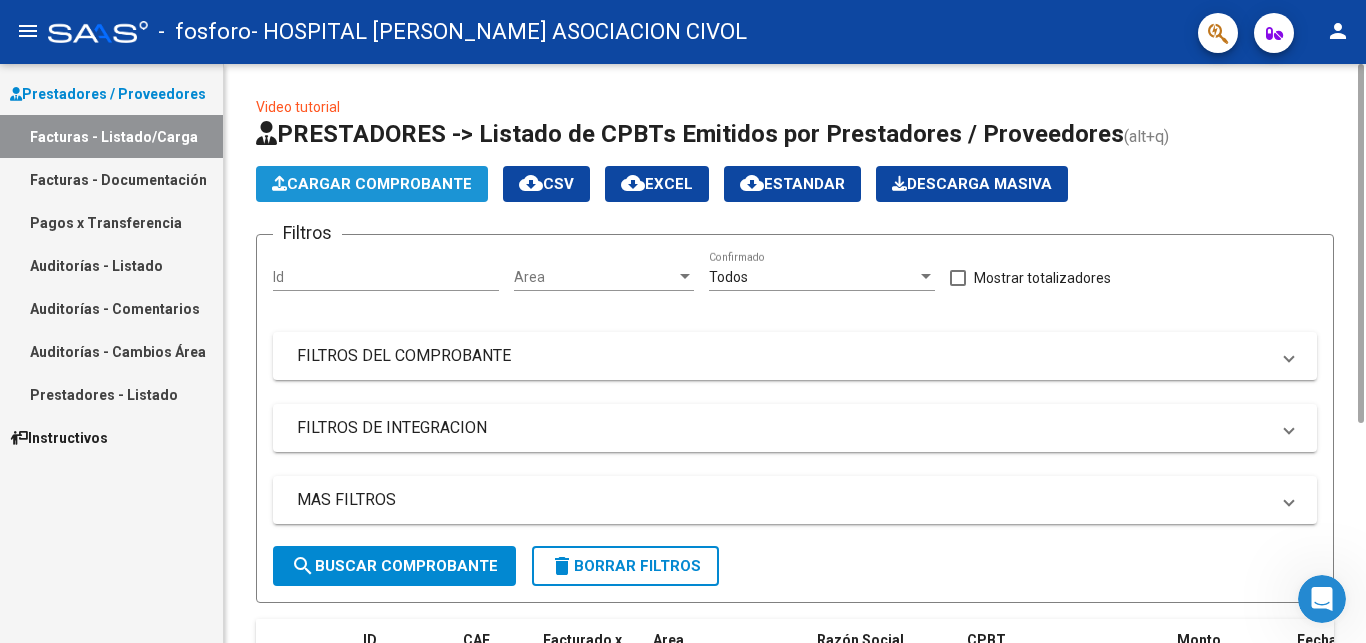 click on "Cargar Comprobante" 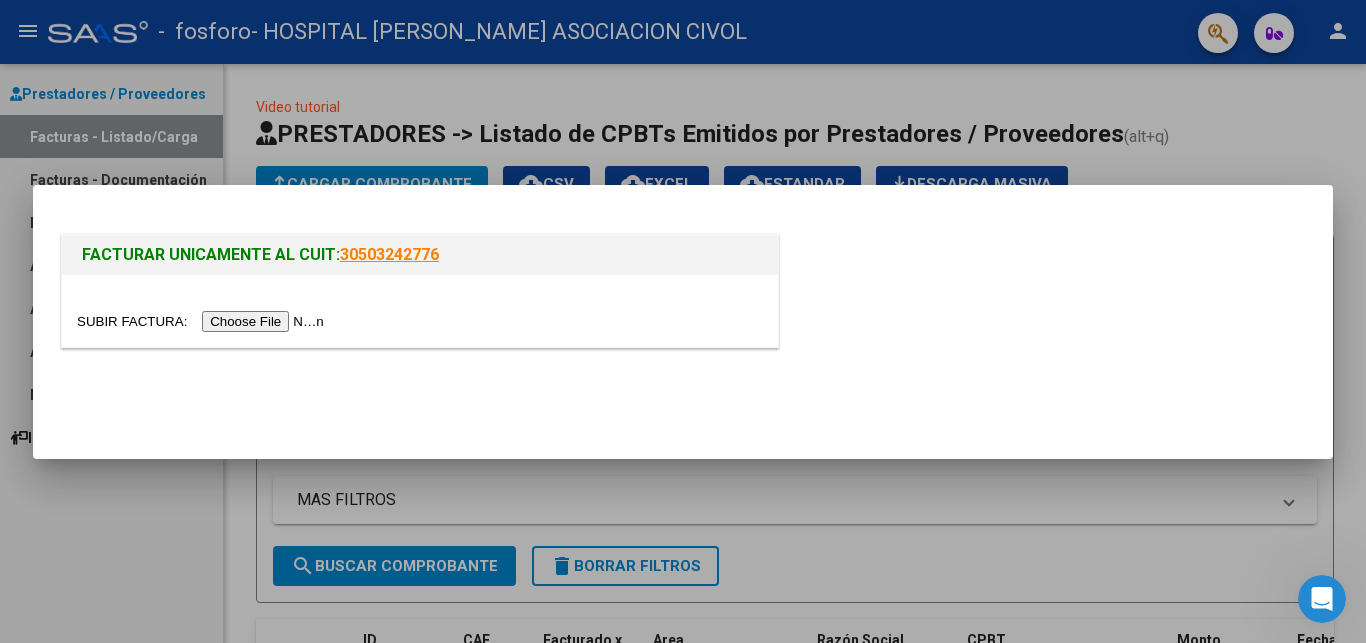 click at bounding box center (203, 321) 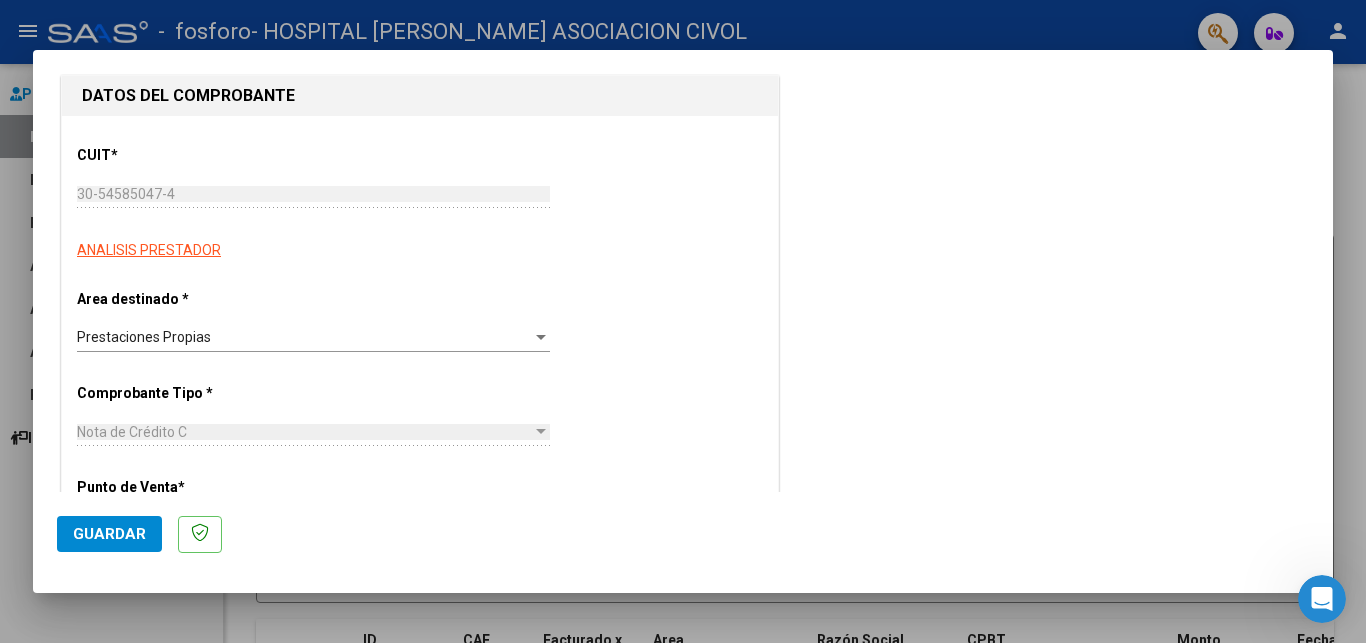 scroll, scrollTop: 204, scrollLeft: 0, axis: vertical 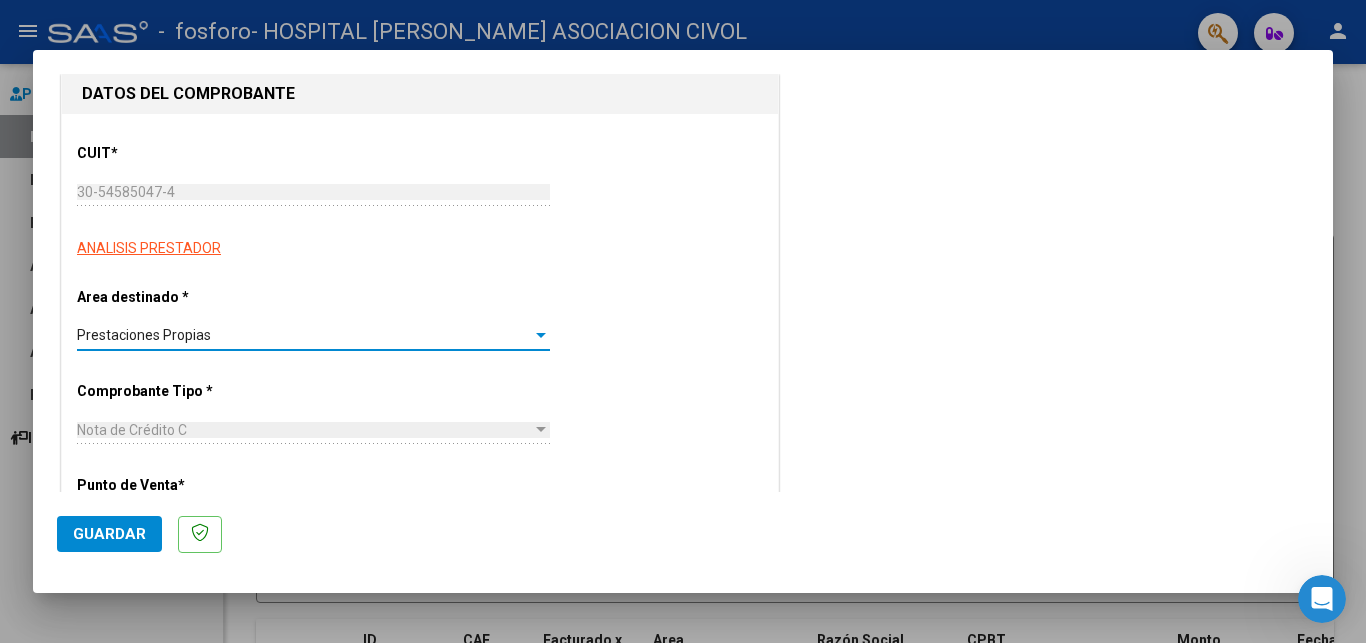 click on "Prestaciones Propias" at bounding box center [304, 335] 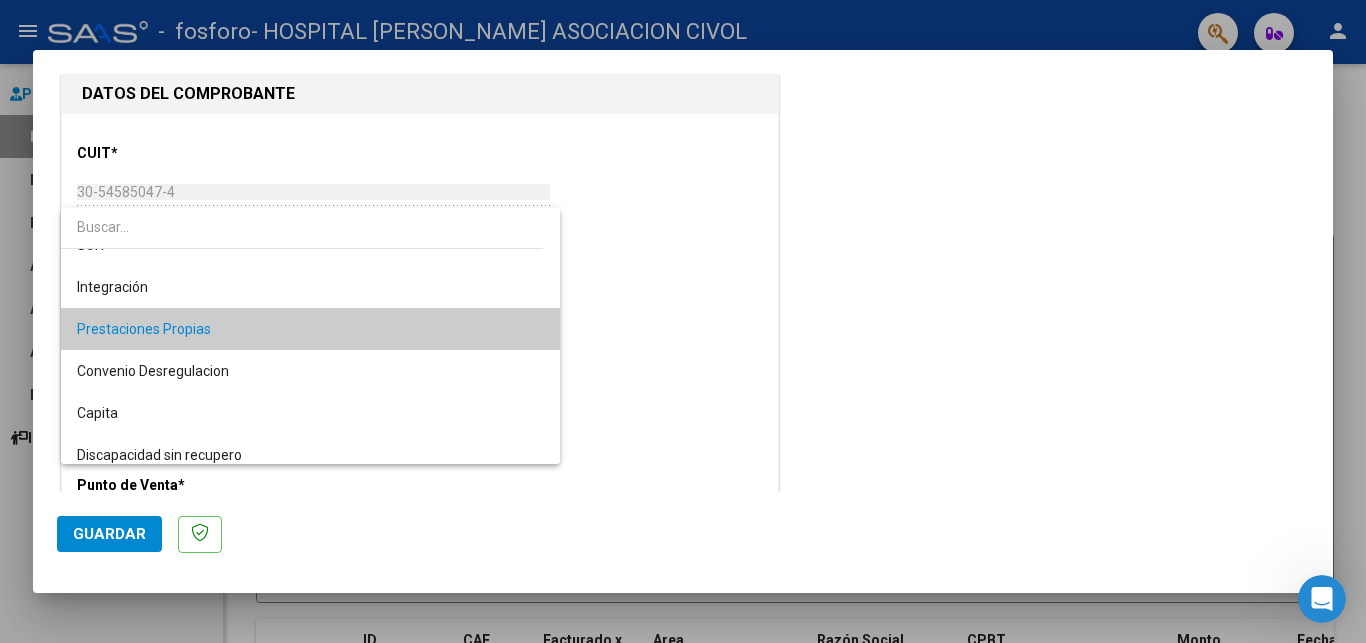 scroll, scrollTop: 122, scrollLeft: 0, axis: vertical 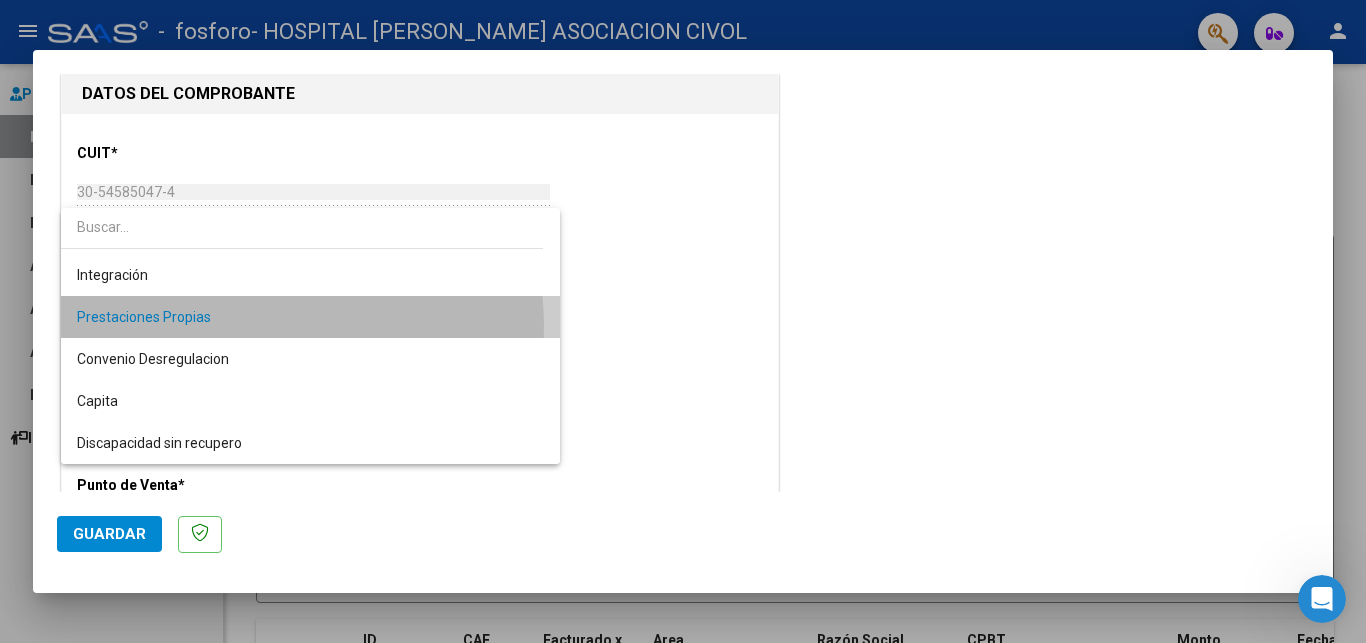 click on "Prestaciones Propias" at bounding box center (310, 317) 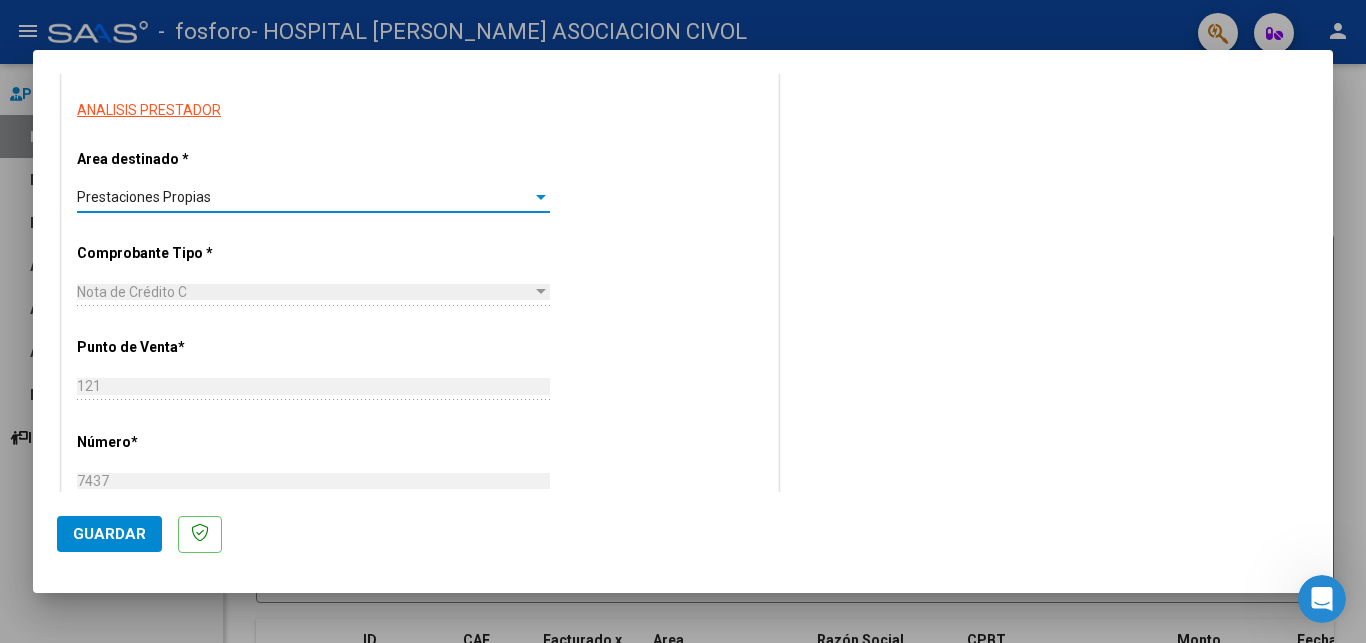 scroll, scrollTop: 408, scrollLeft: 0, axis: vertical 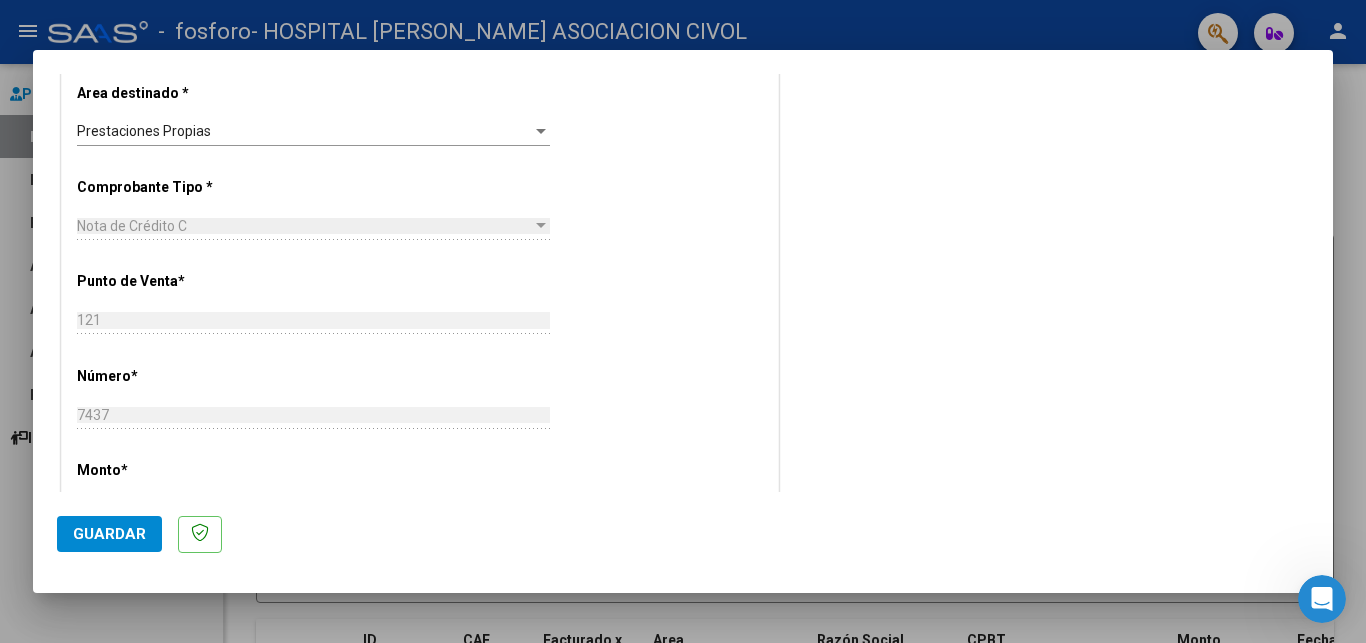 click on "Nota de Crédito C" at bounding box center [304, 226] 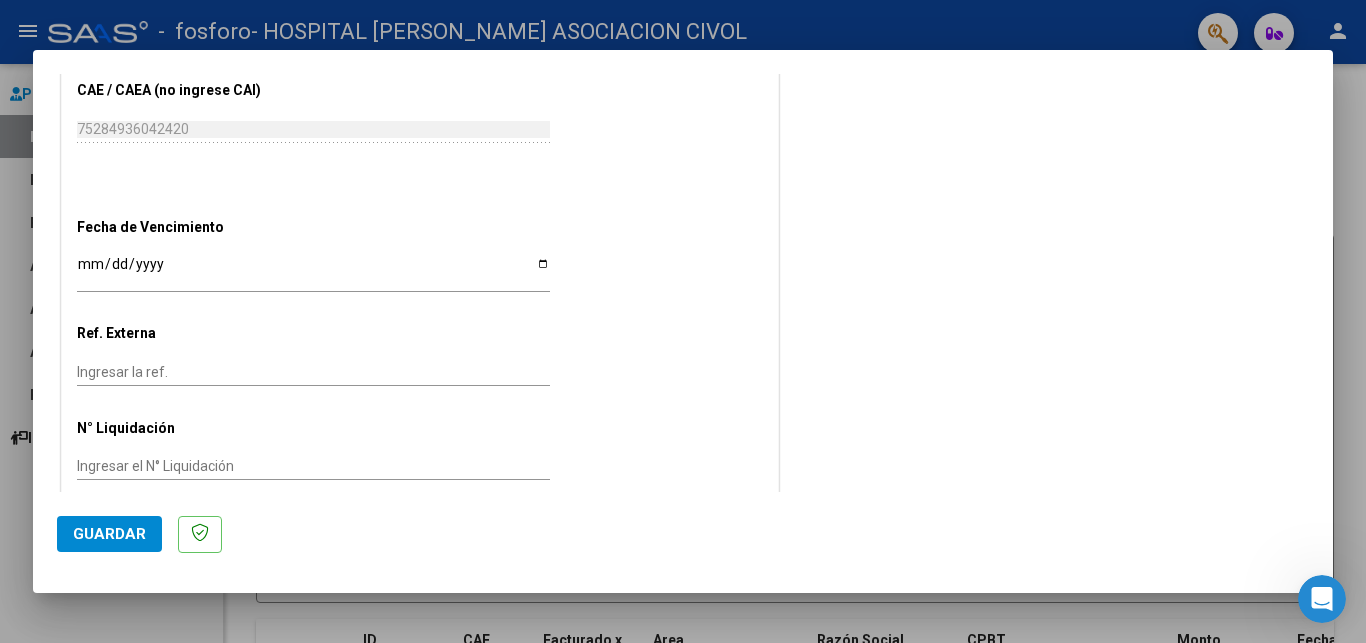 scroll, scrollTop: 992, scrollLeft: 0, axis: vertical 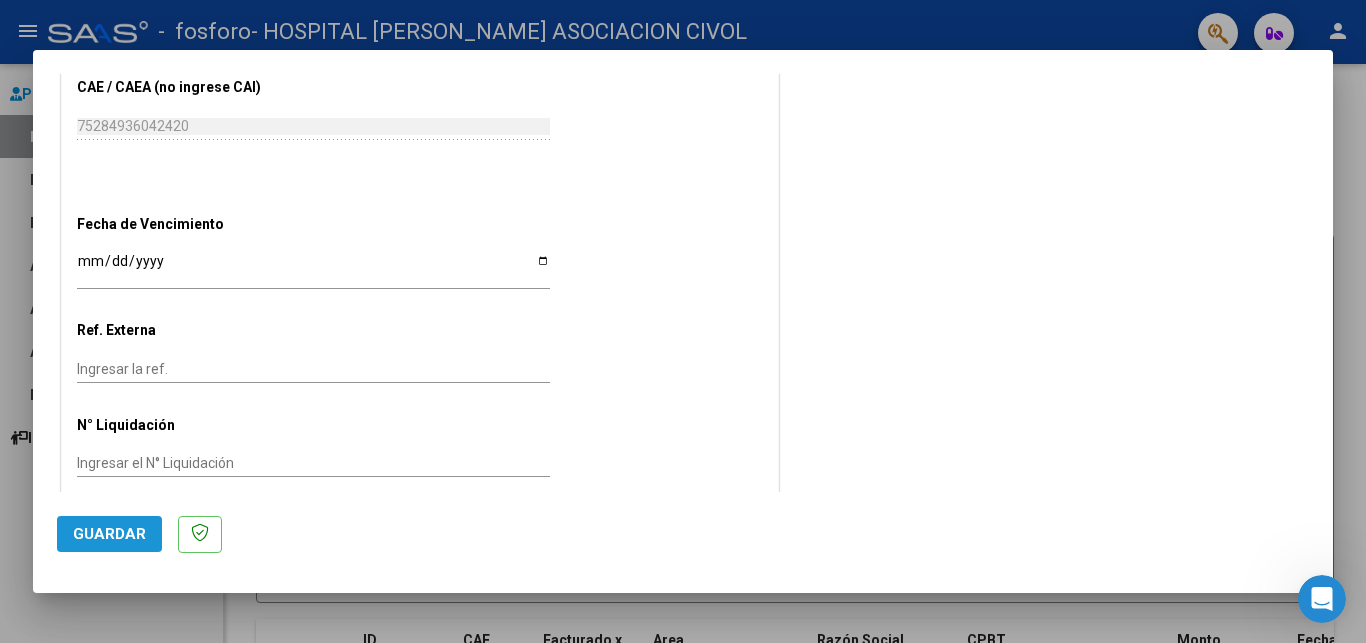 click on "Guardar" 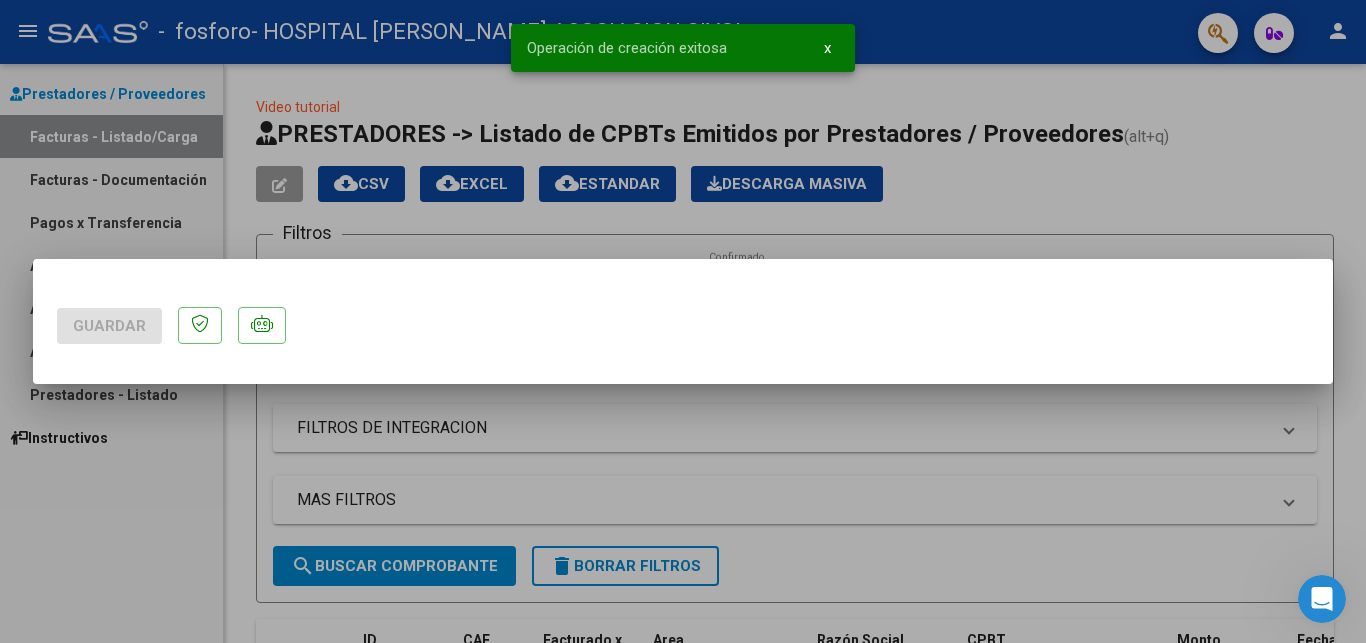 scroll, scrollTop: 0, scrollLeft: 0, axis: both 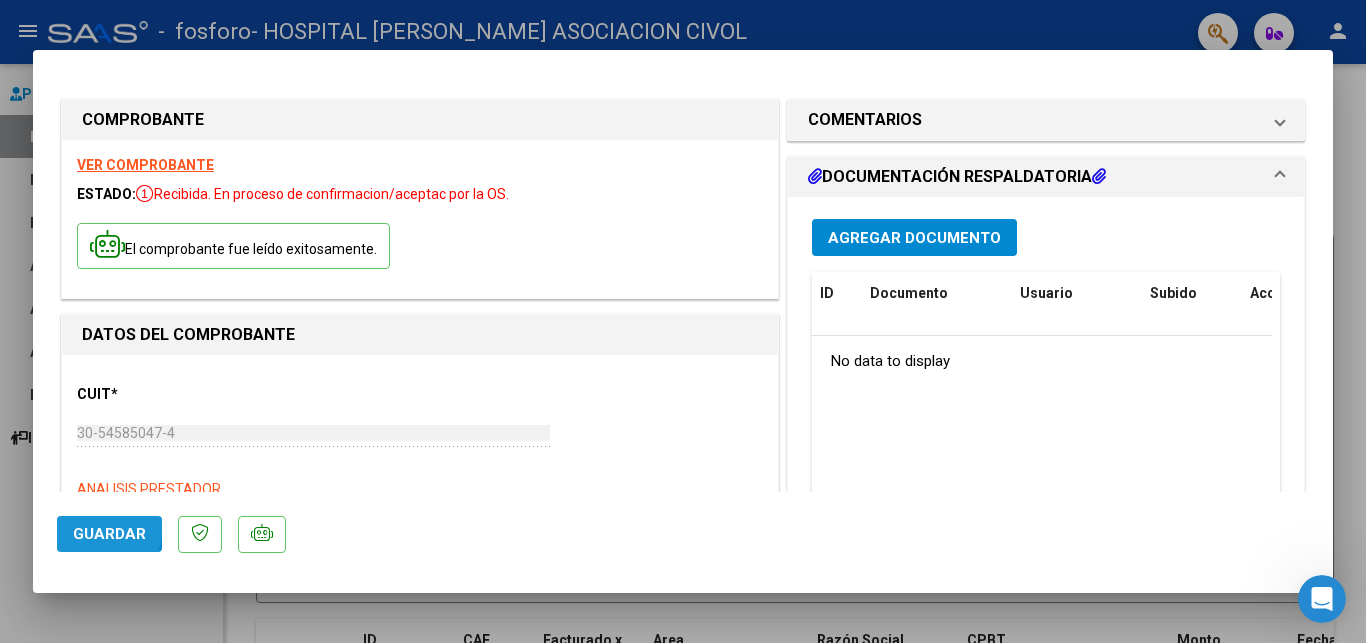 click on "Guardar" 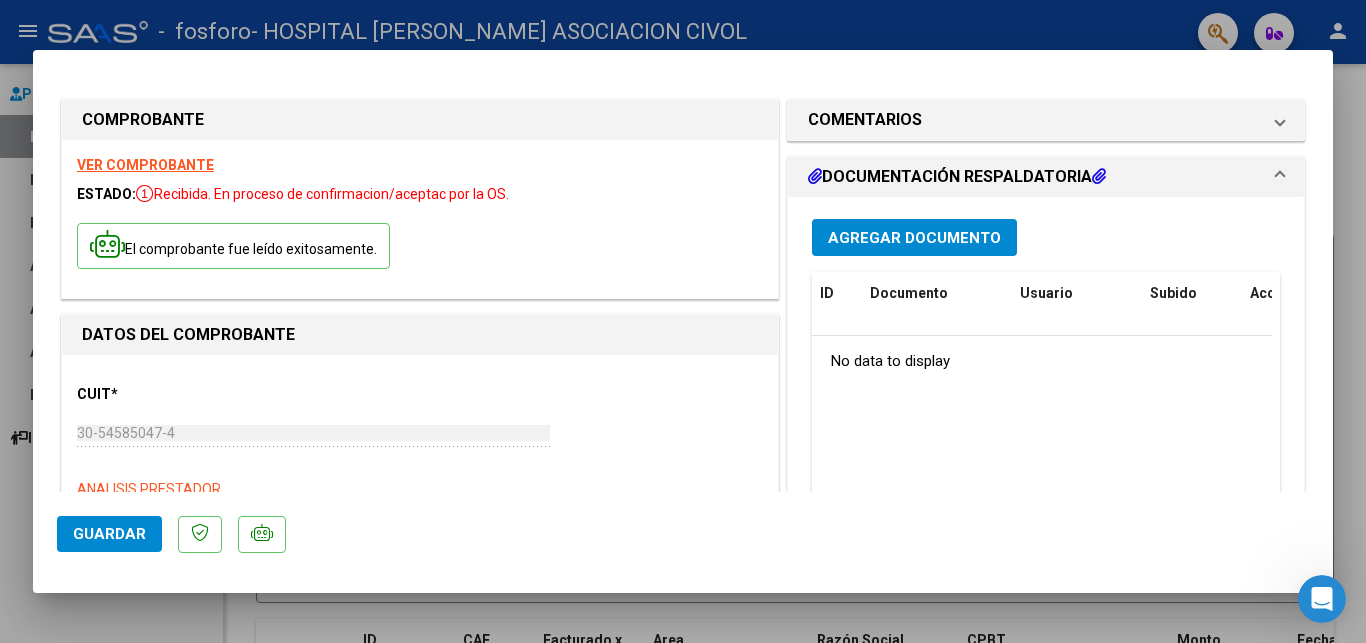 click on "x" at bounding box center (827, 48) 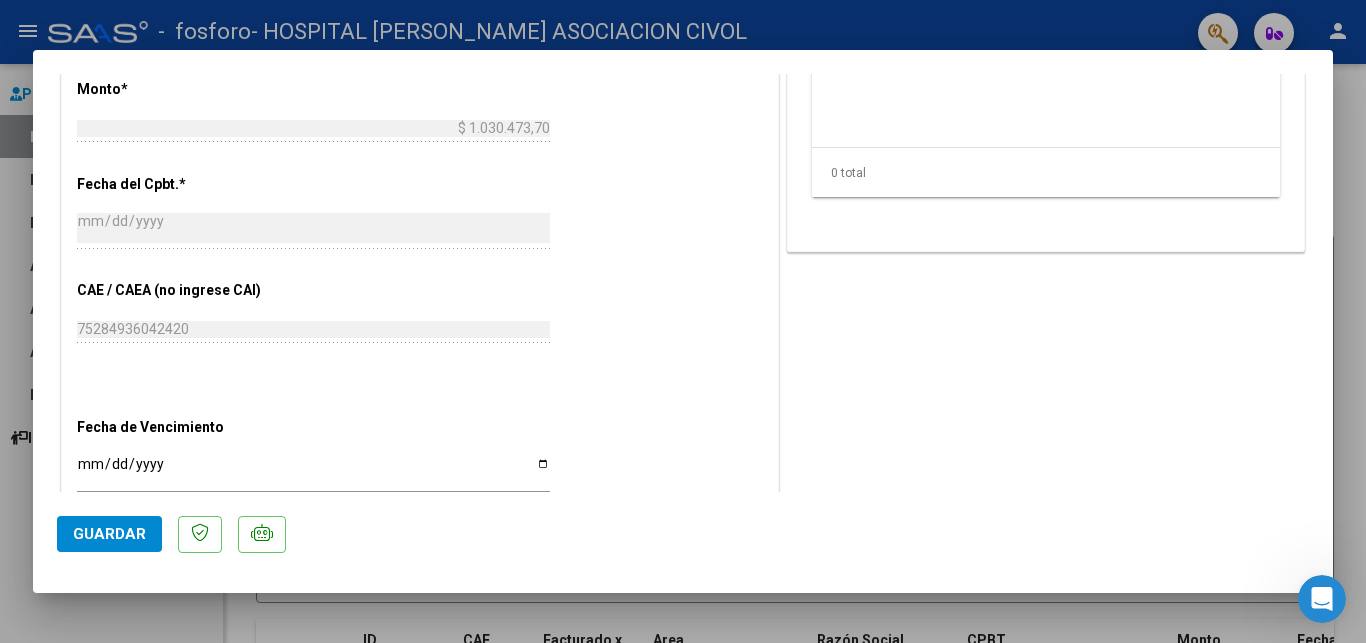 scroll, scrollTop: 1064, scrollLeft: 0, axis: vertical 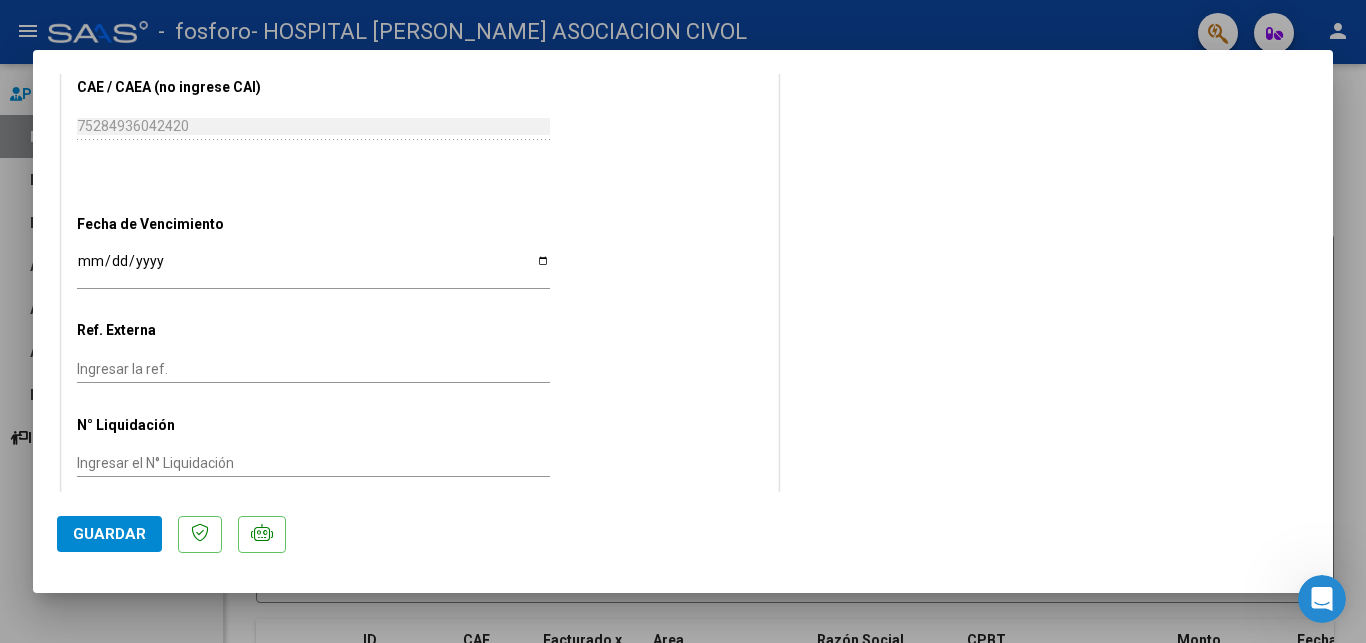 click on "Guardar" 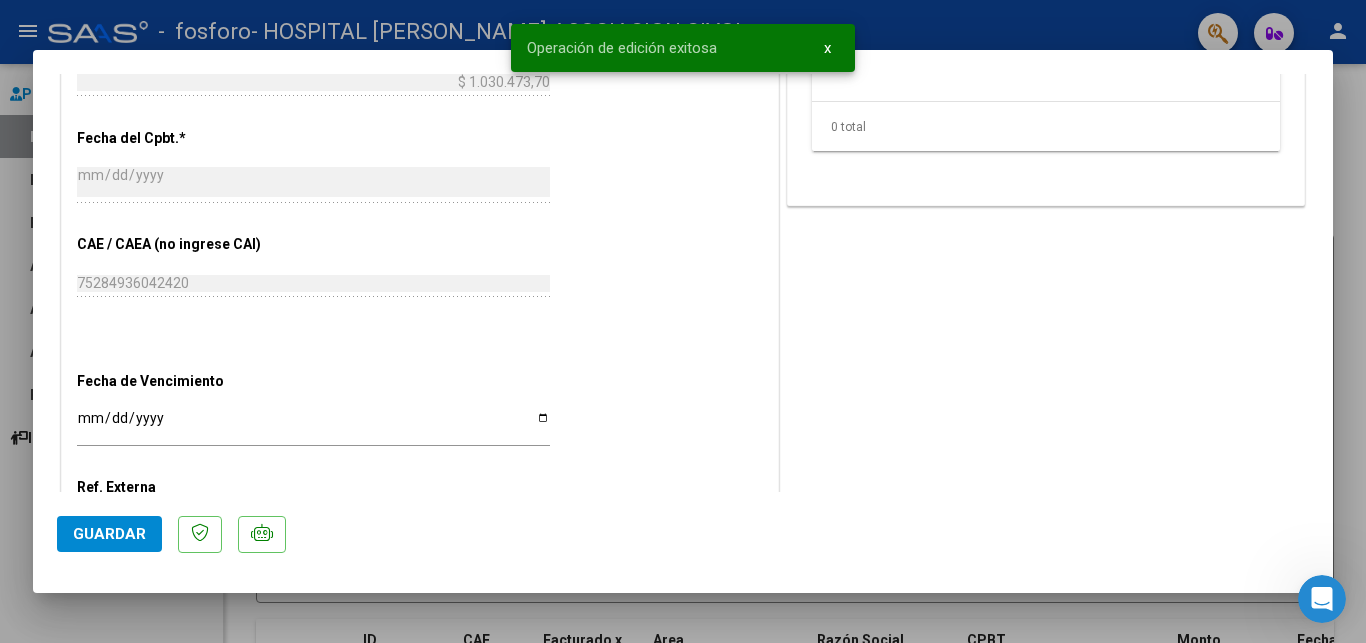 scroll, scrollTop: 656, scrollLeft: 0, axis: vertical 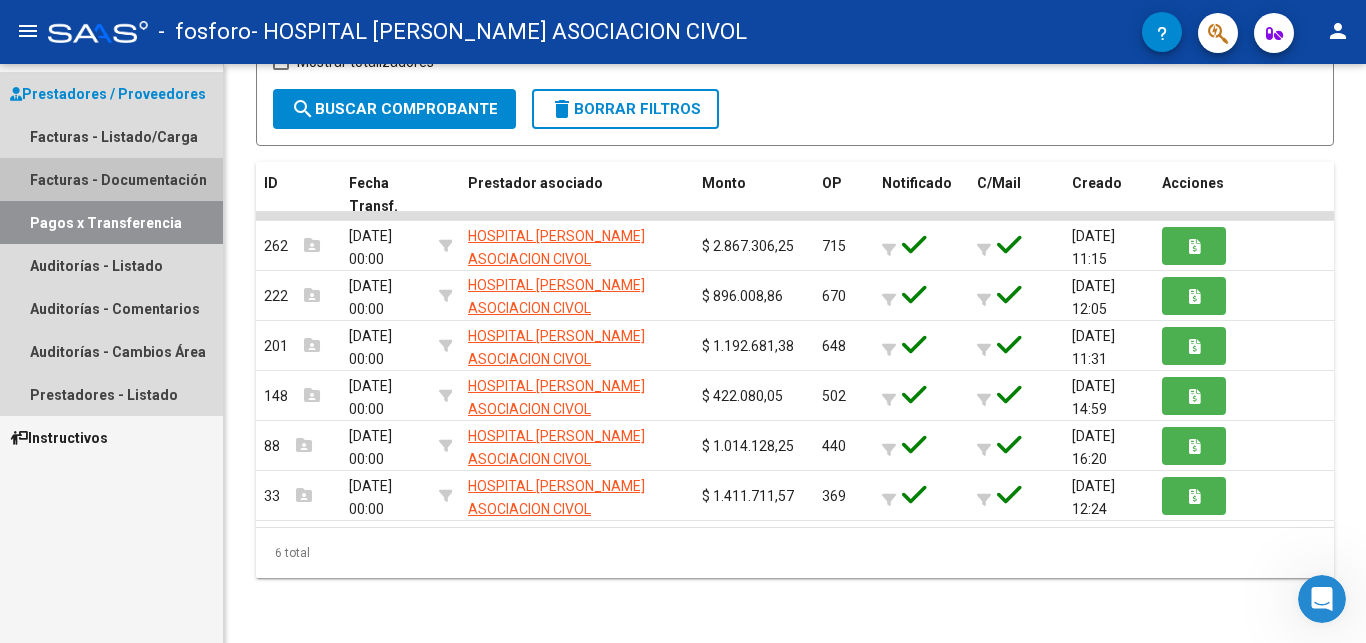 click on "Facturas - Documentación" at bounding box center [111, 179] 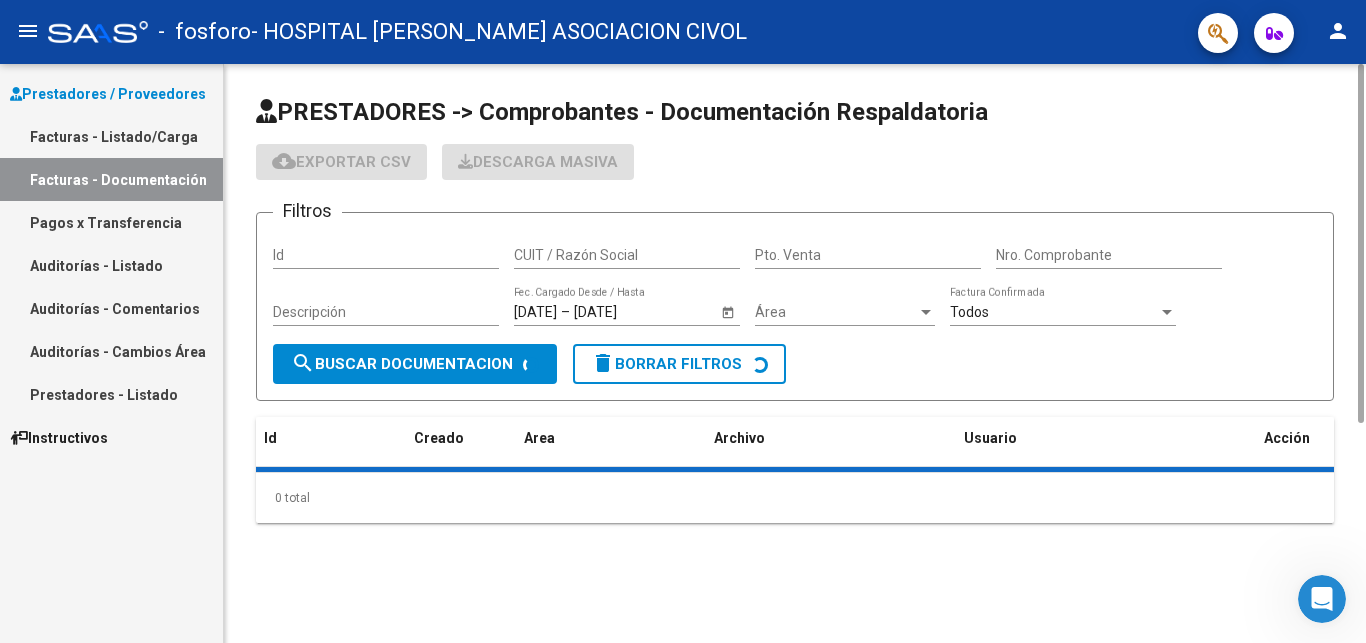 scroll, scrollTop: 0, scrollLeft: 0, axis: both 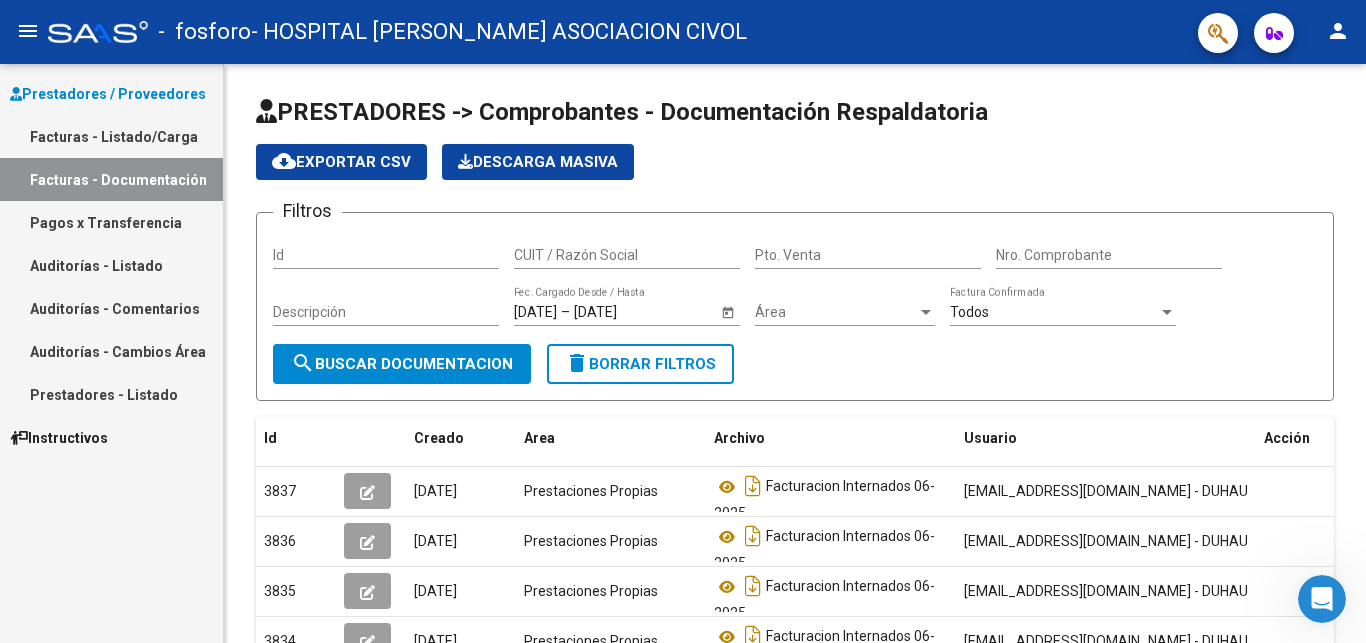 click on "Facturas - Listado/Carga" at bounding box center (111, 136) 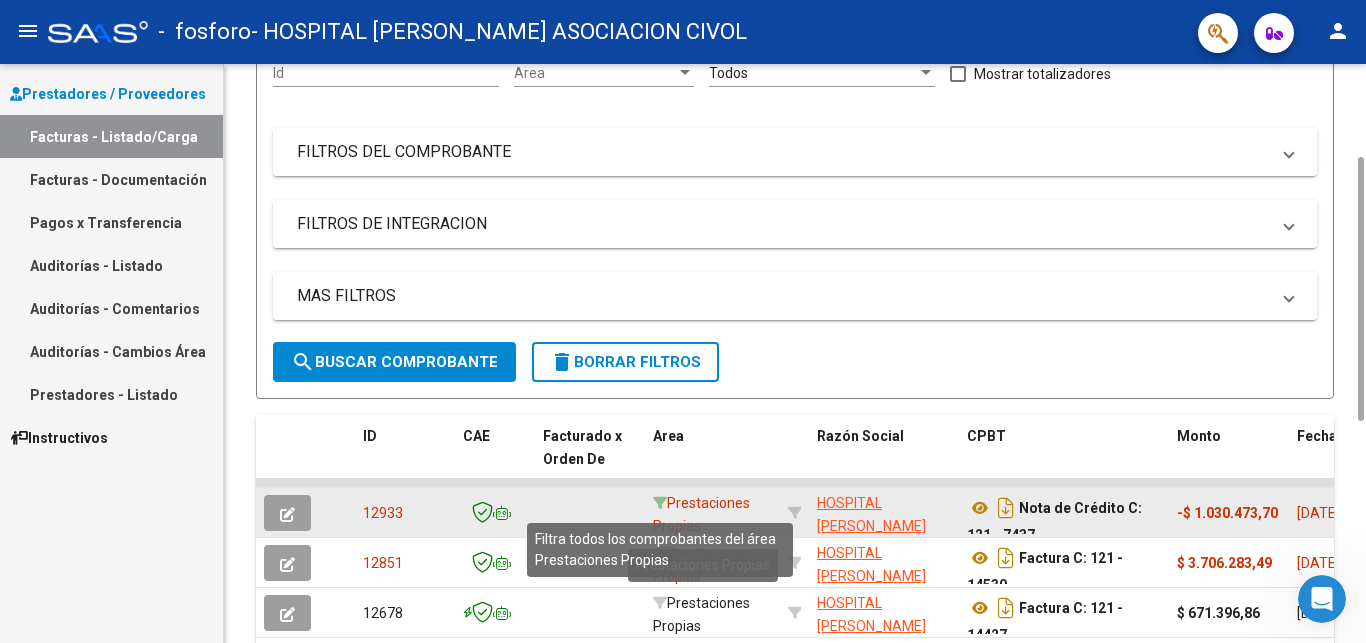 scroll, scrollTop: 408, scrollLeft: 0, axis: vertical 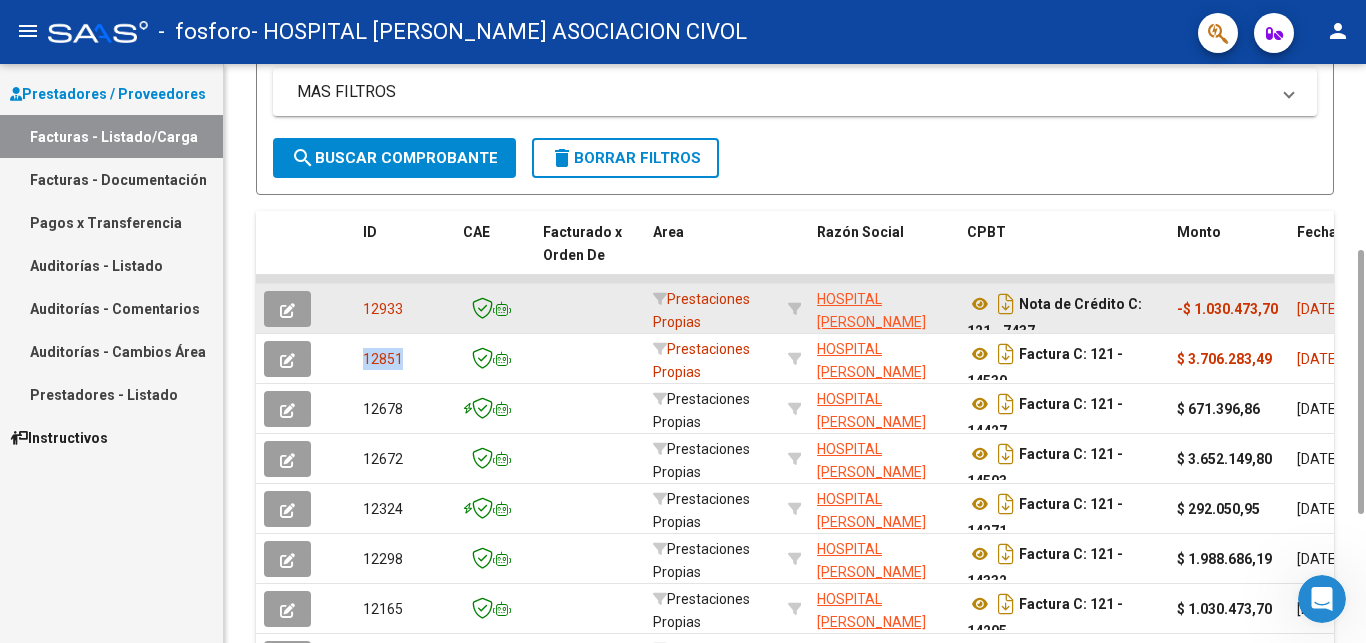 click 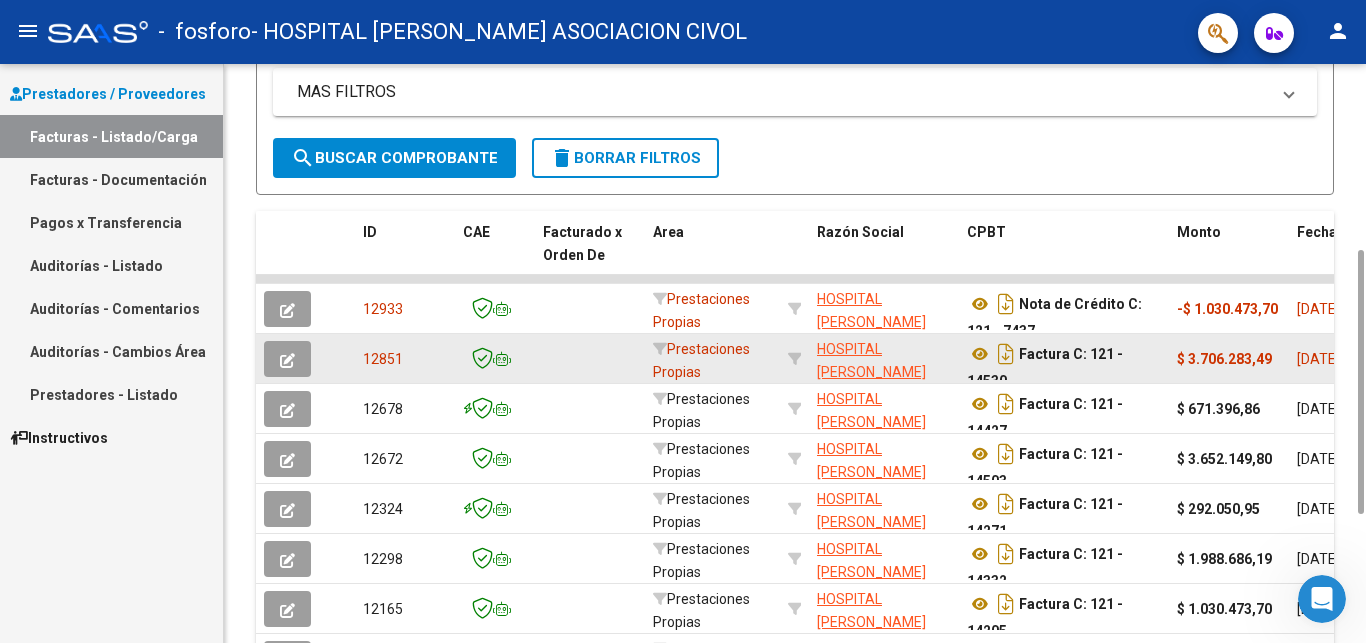 click 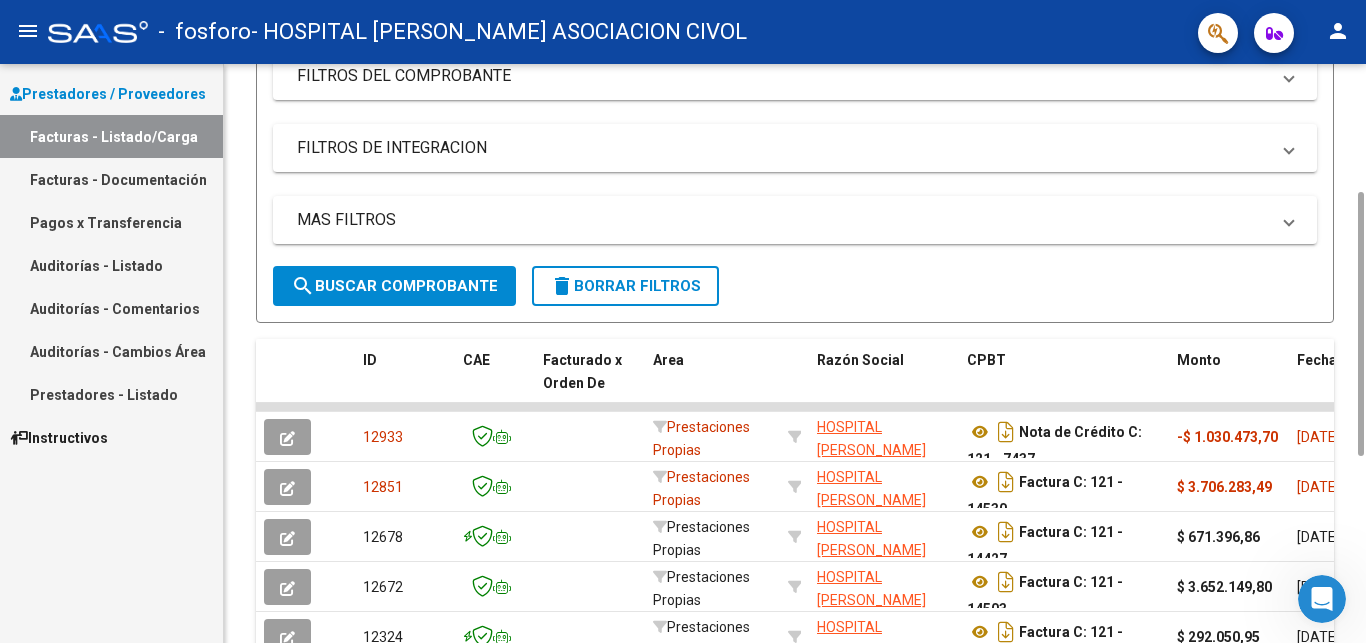 scroll, scrollTop: 0, scrollLeft: 0, axis: both 